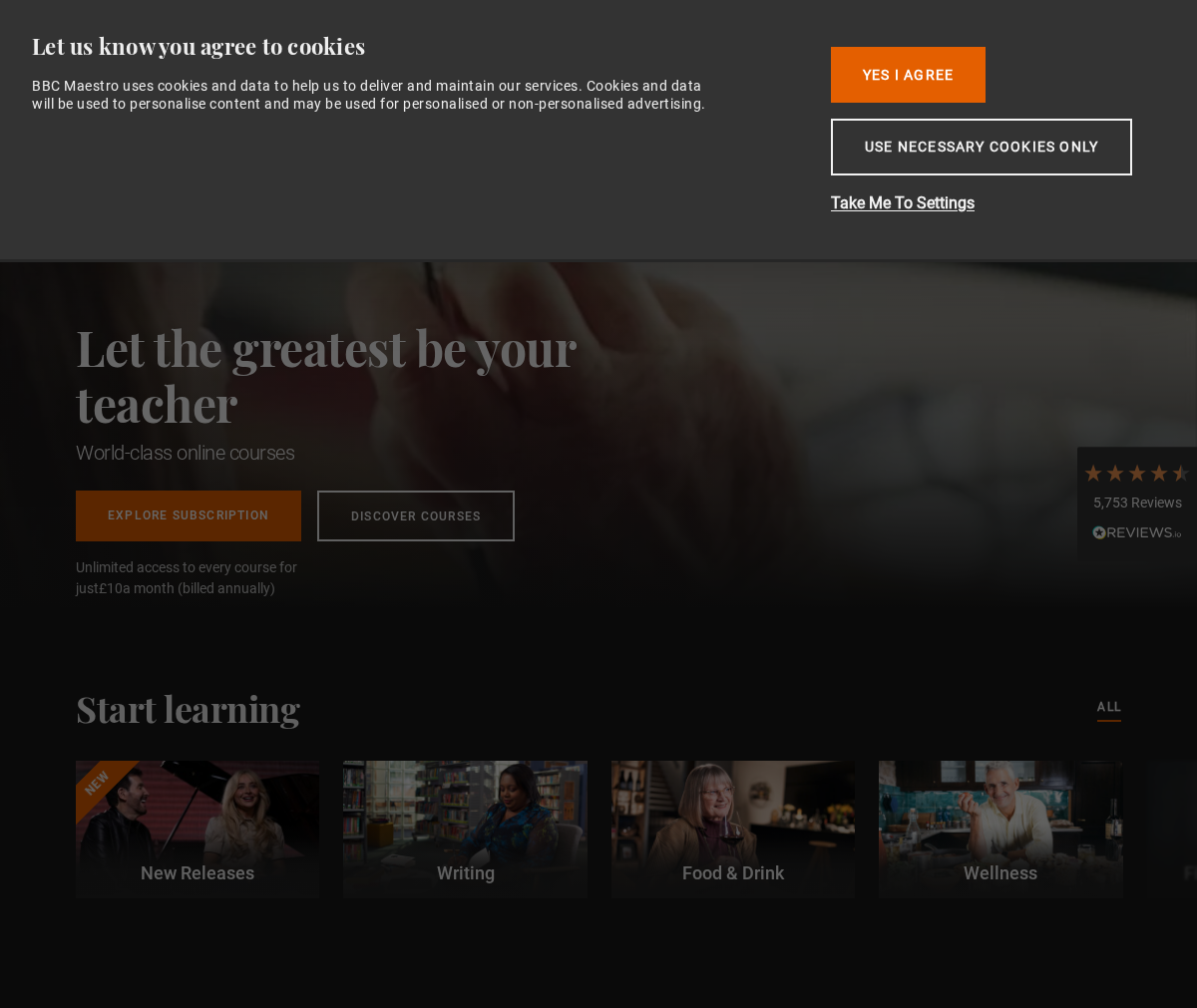 scroll, scrollTop: 0, scrollLeft: 0, axis: both 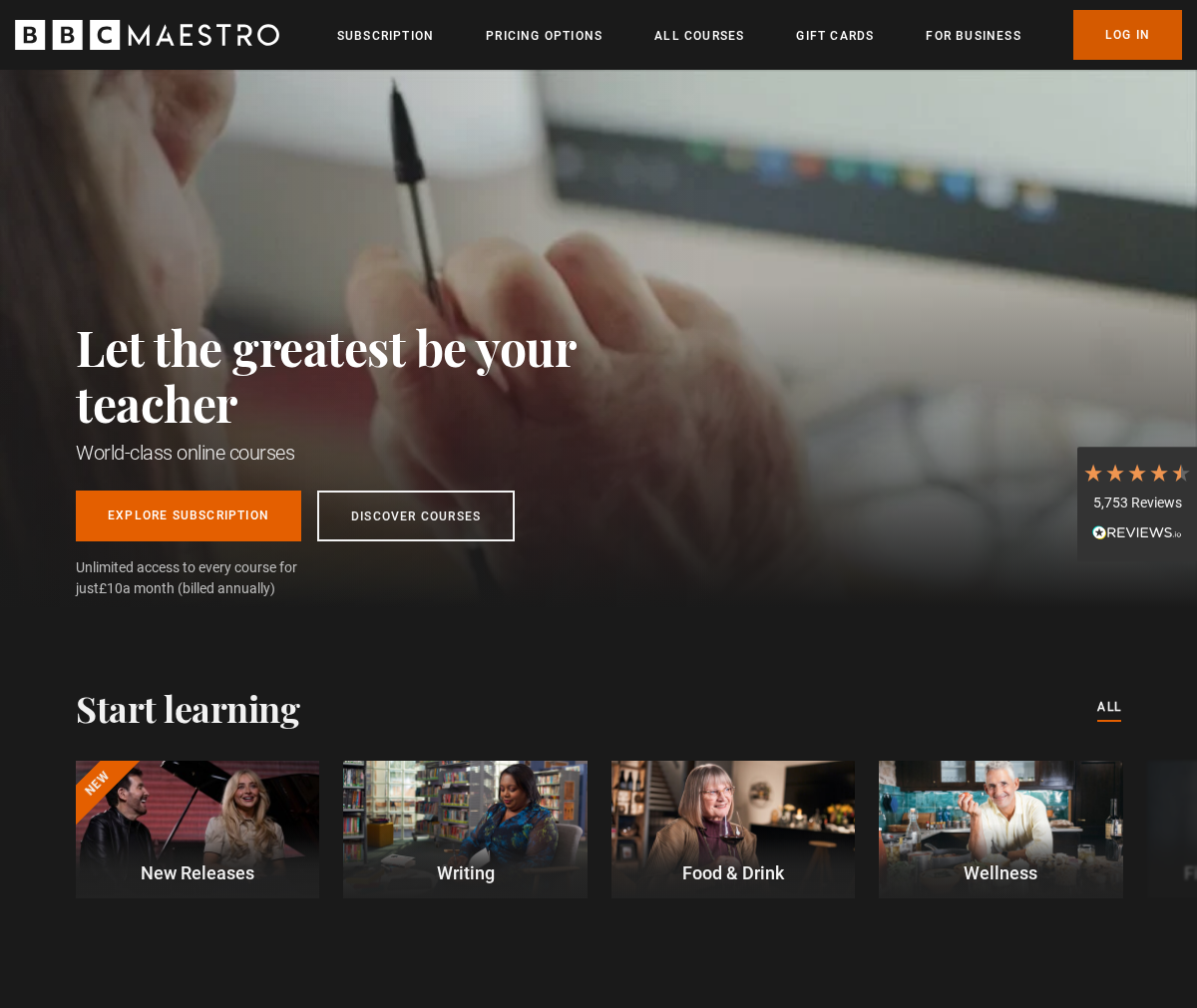 click on "Log In" at bounding box center (1127, 35) 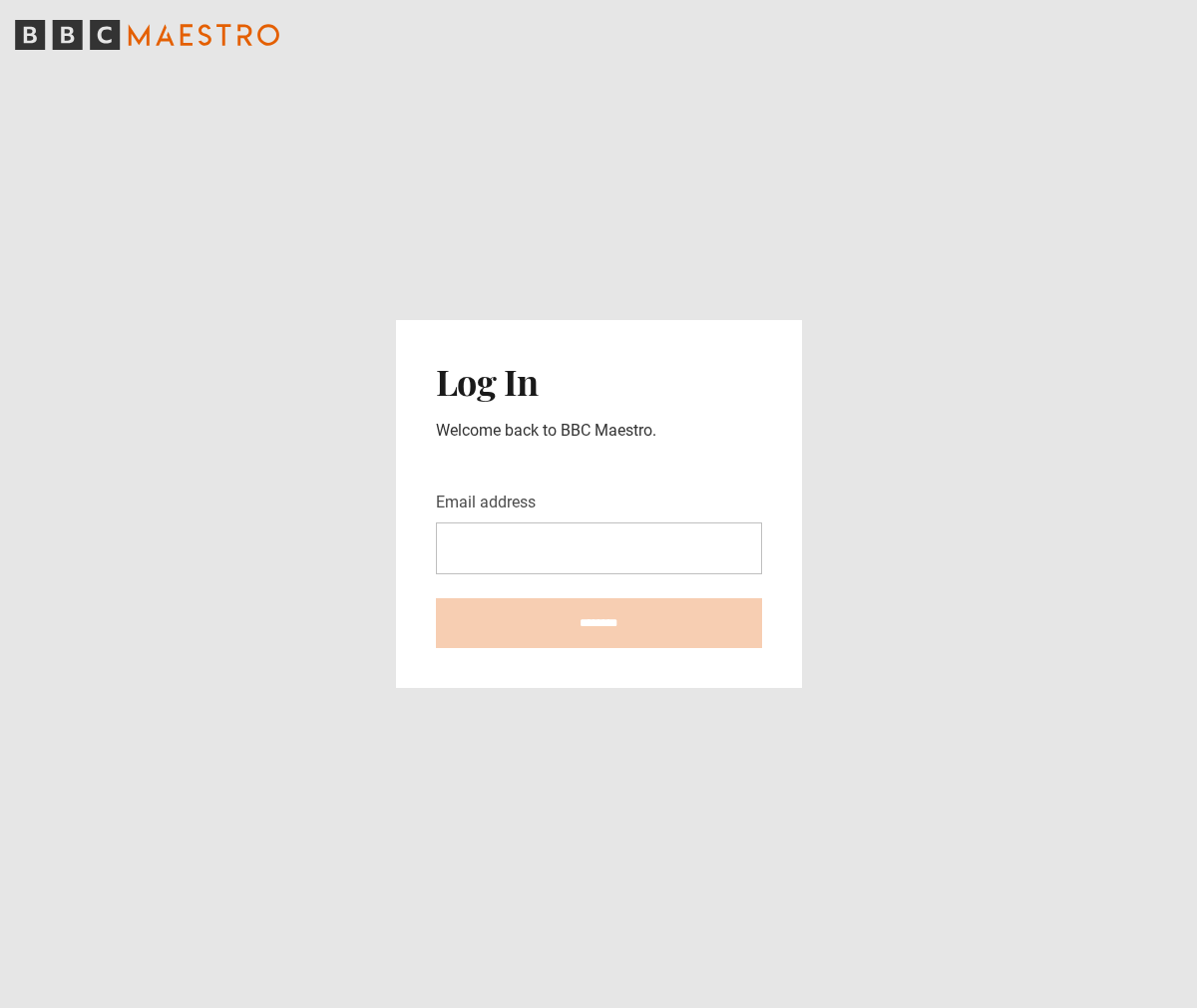 scroll, scrollTop: 0, scrollLeft: 0, axis: both 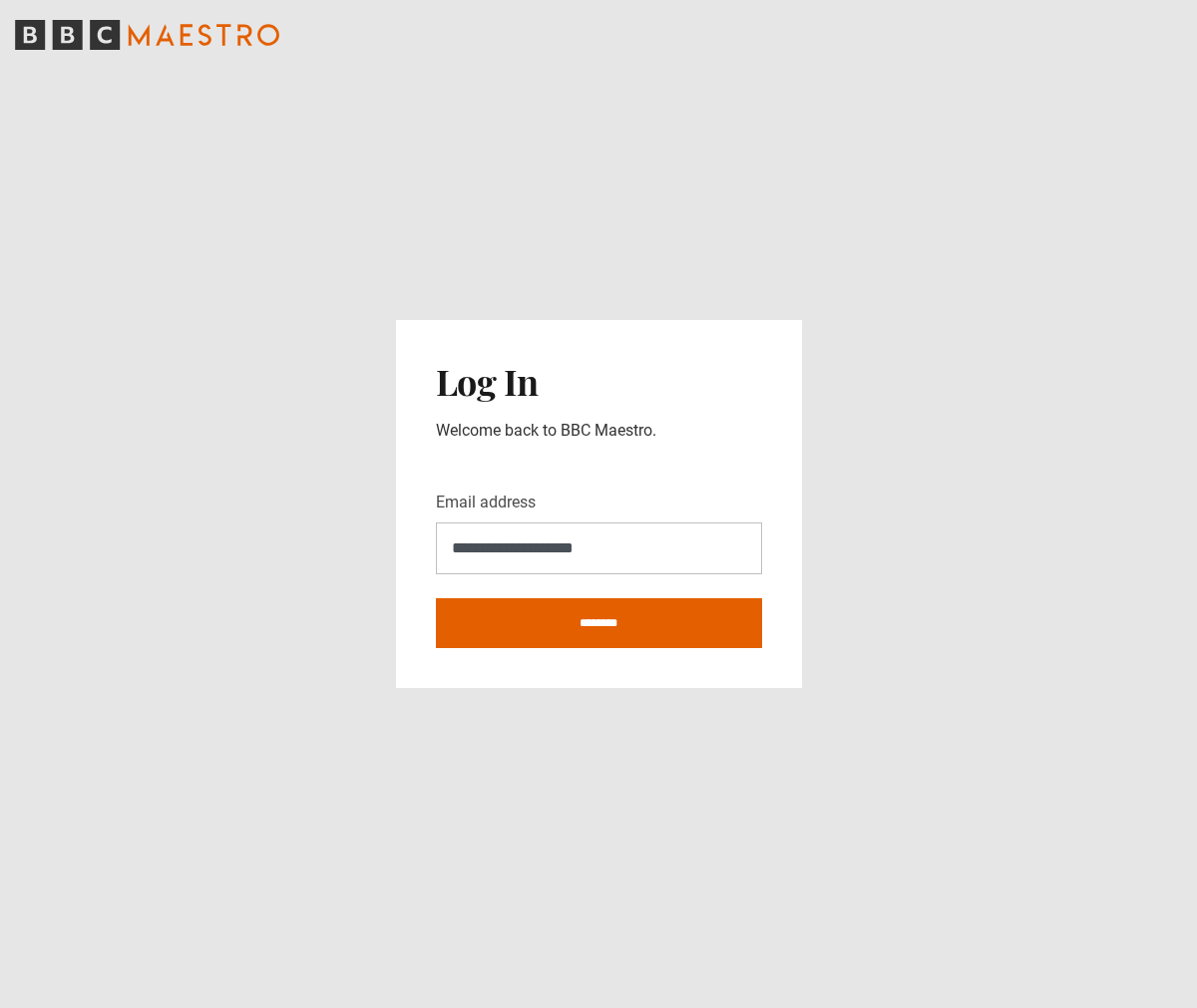 type on "**********" 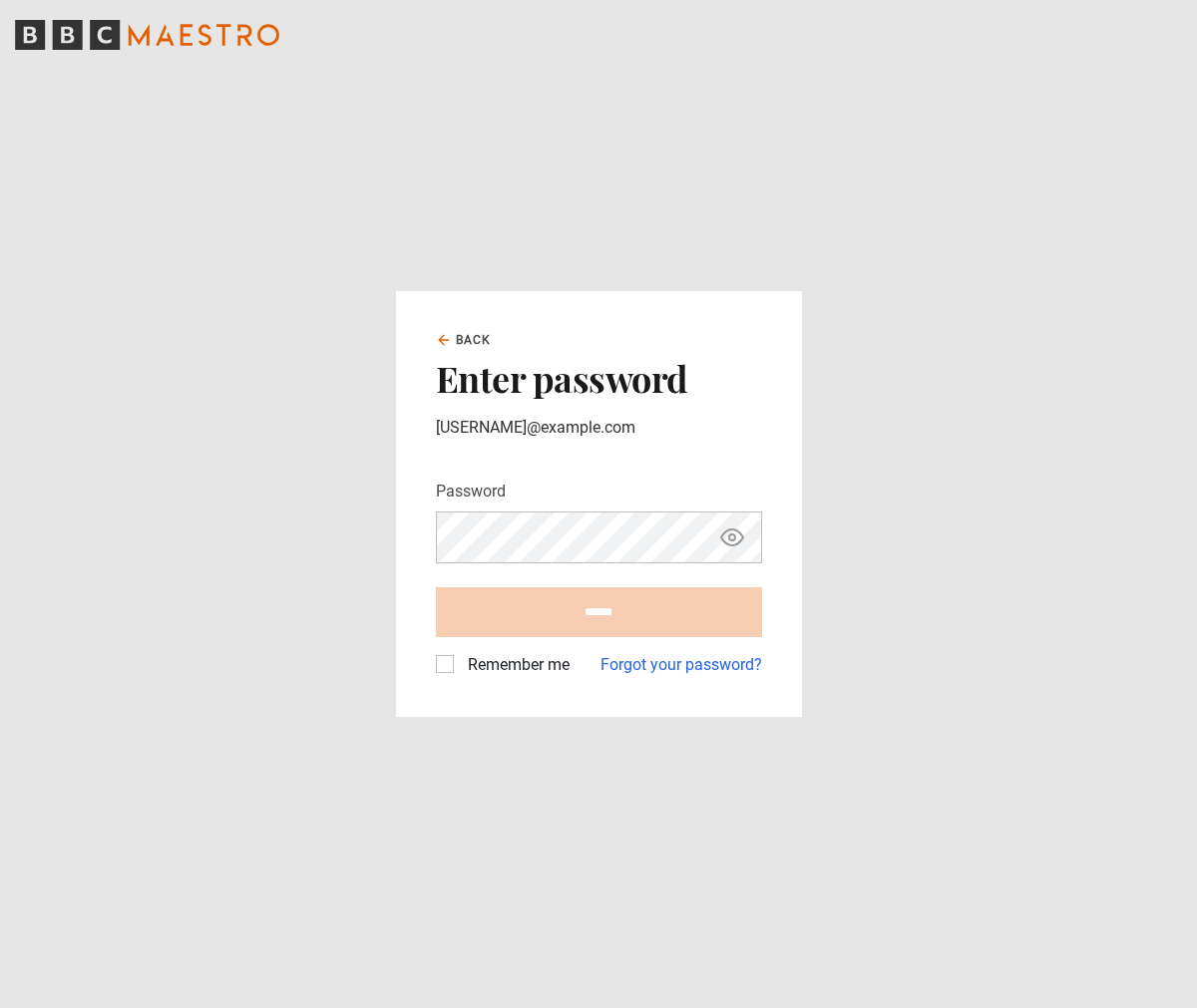 scroll, scrollTop: 0, scrollLeft: 0, axis: both 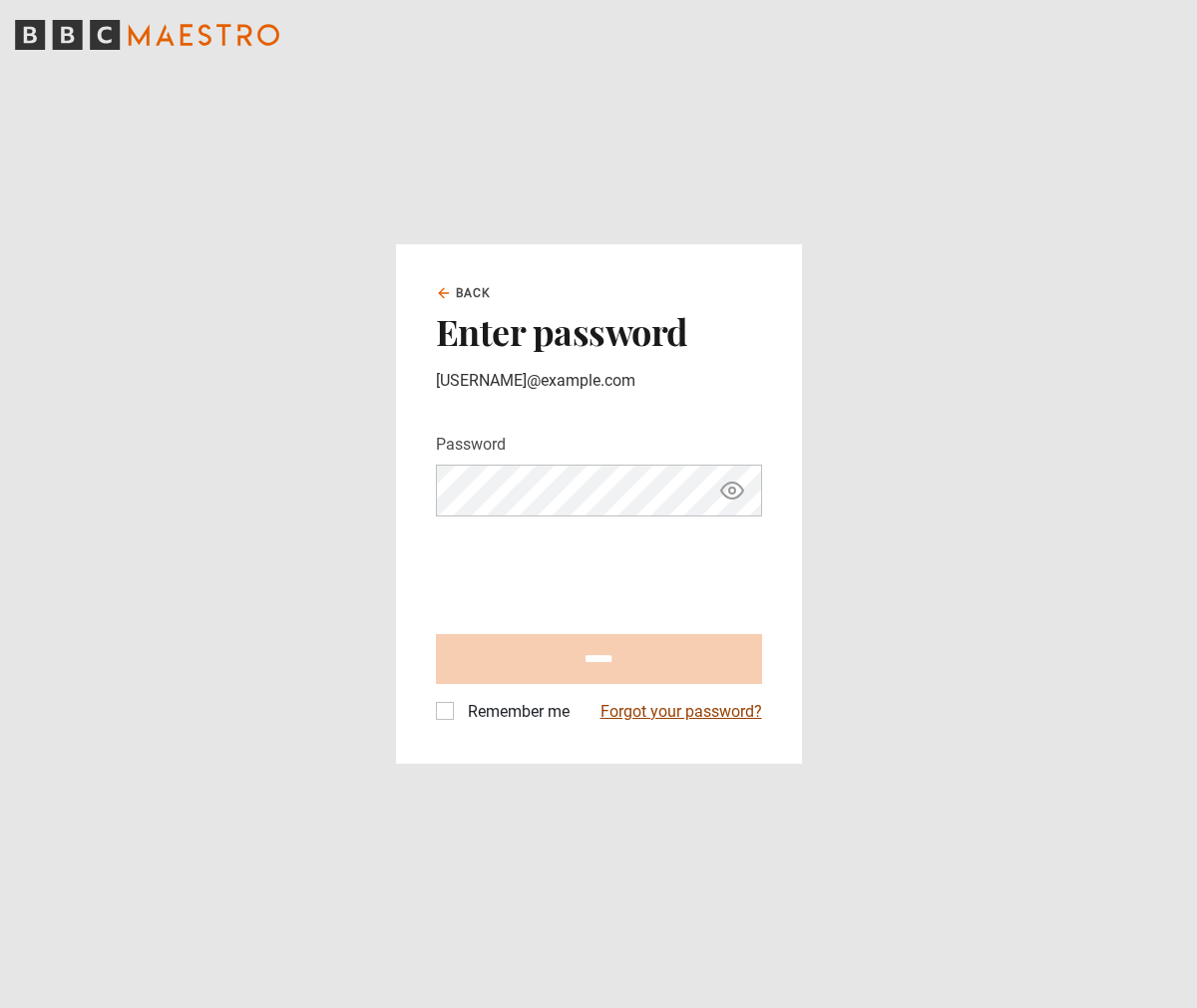 click on "Forgot your password?" at bounding box center [681, 712] 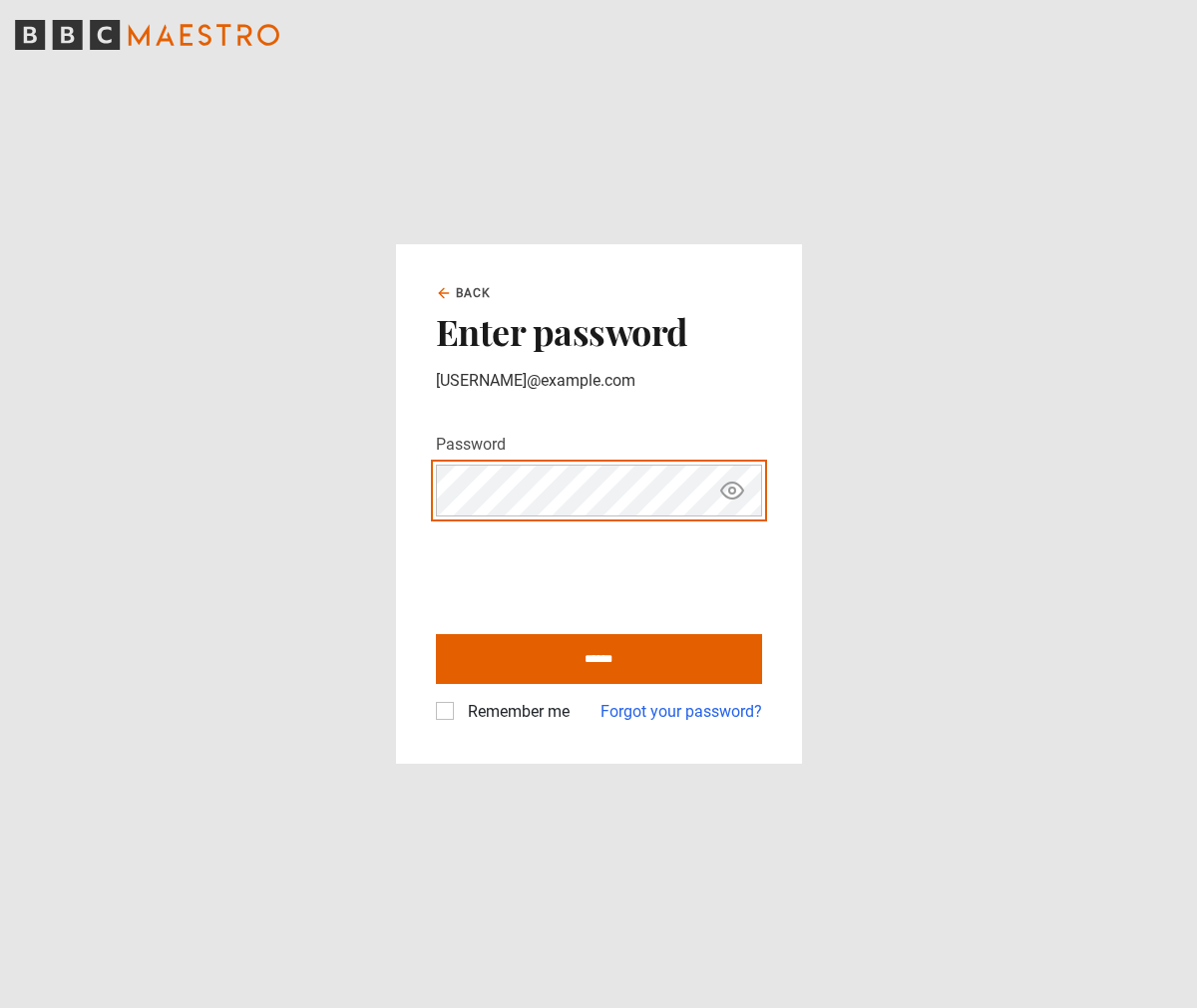 click on "******" at bounding box center (598, 659) 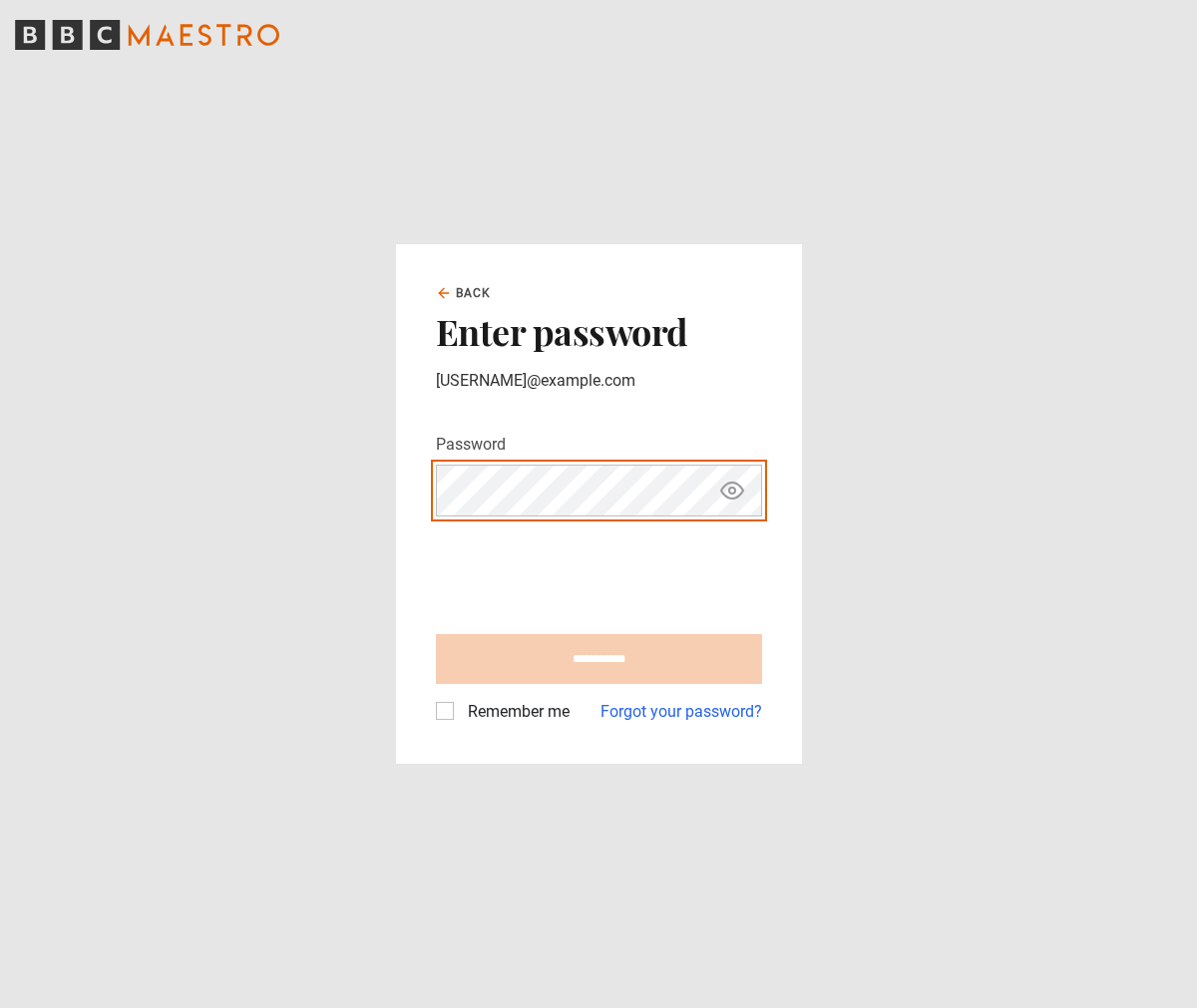 type on "**********" 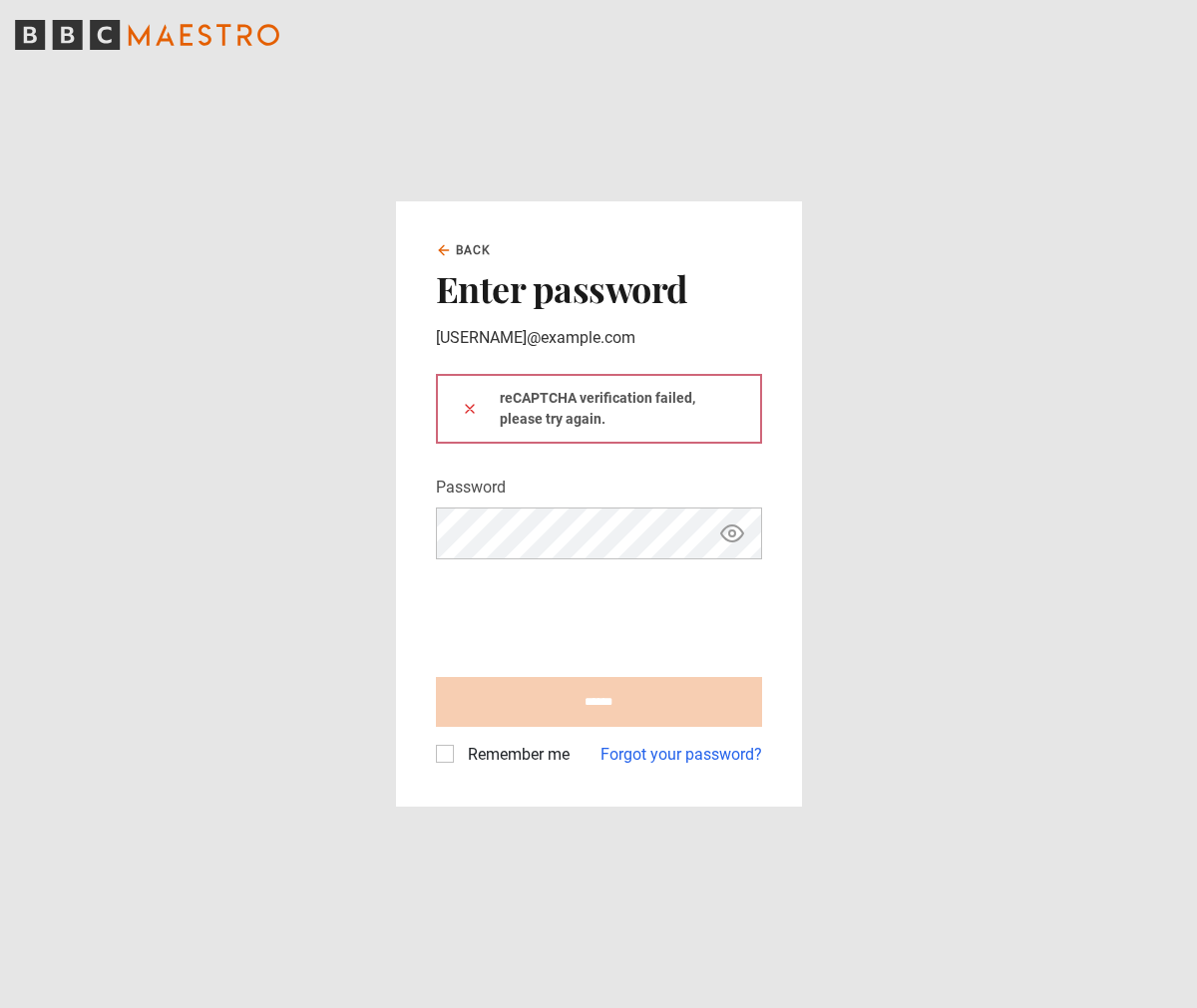 scroll, scrollTop: 0, scrollLeft: 0, axis: both 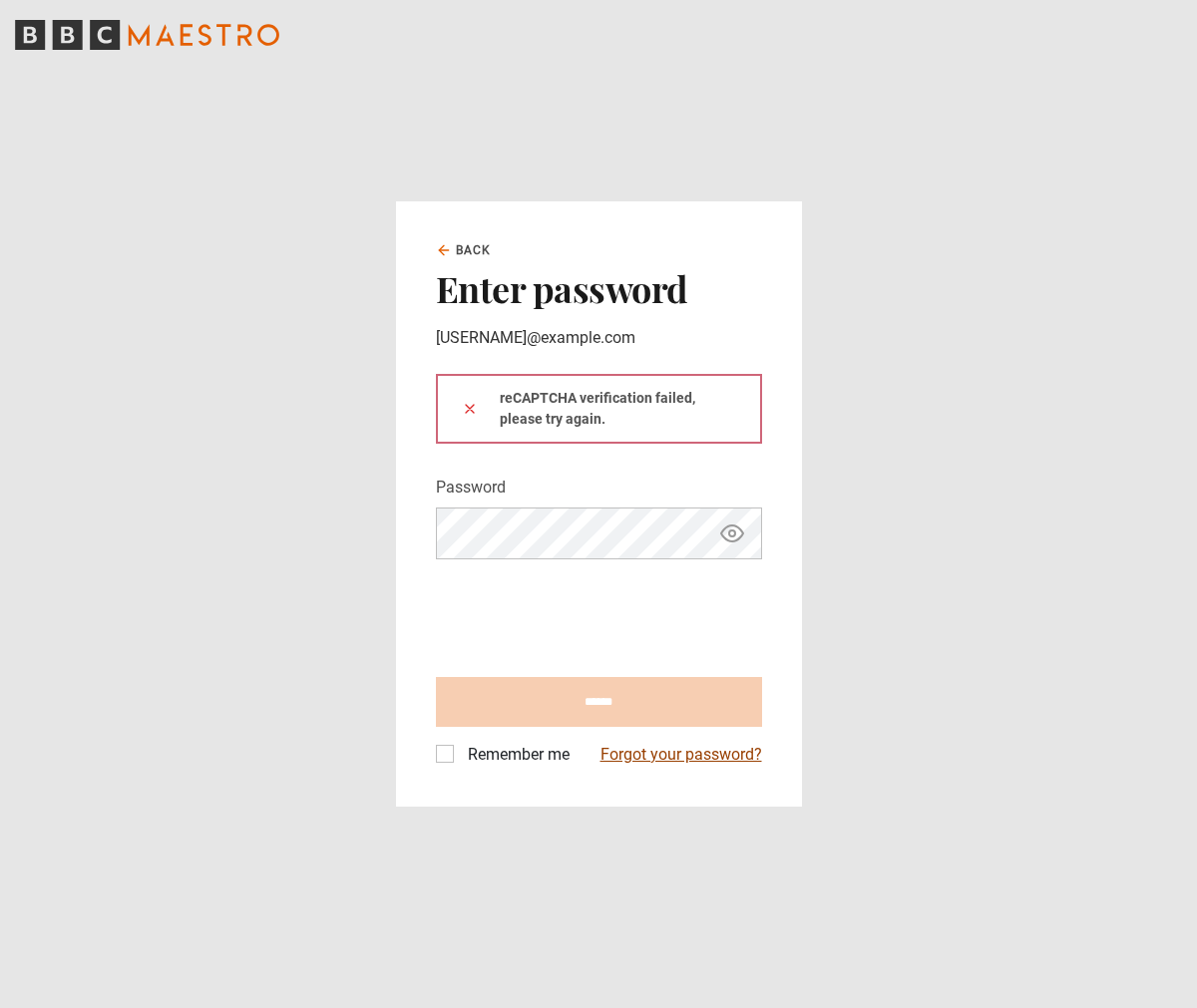 click on "Forgot your password?" at bounding box center [681, 755] 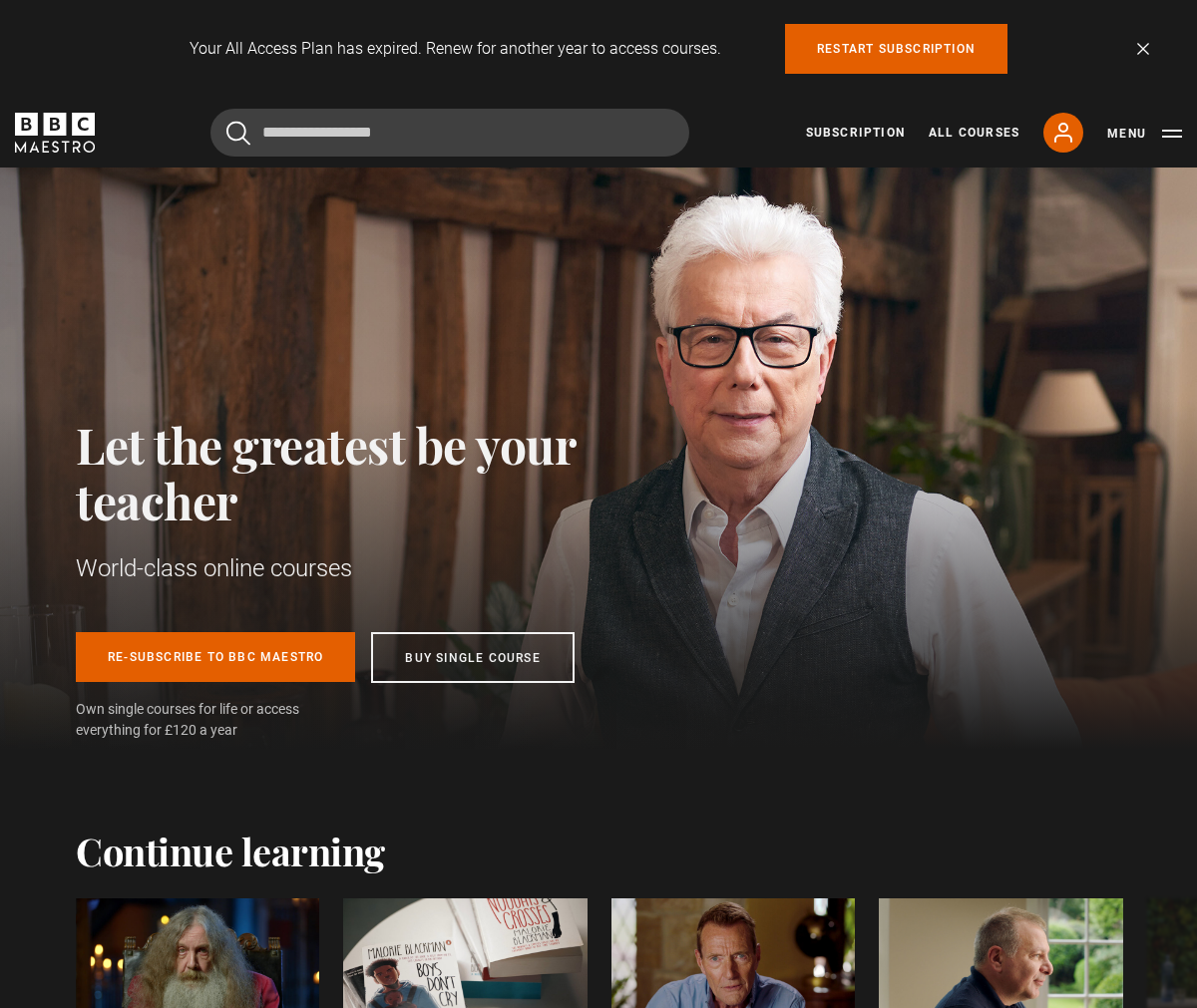 scroll, scrollTop: 0, scrollLeft: 0, axis: both 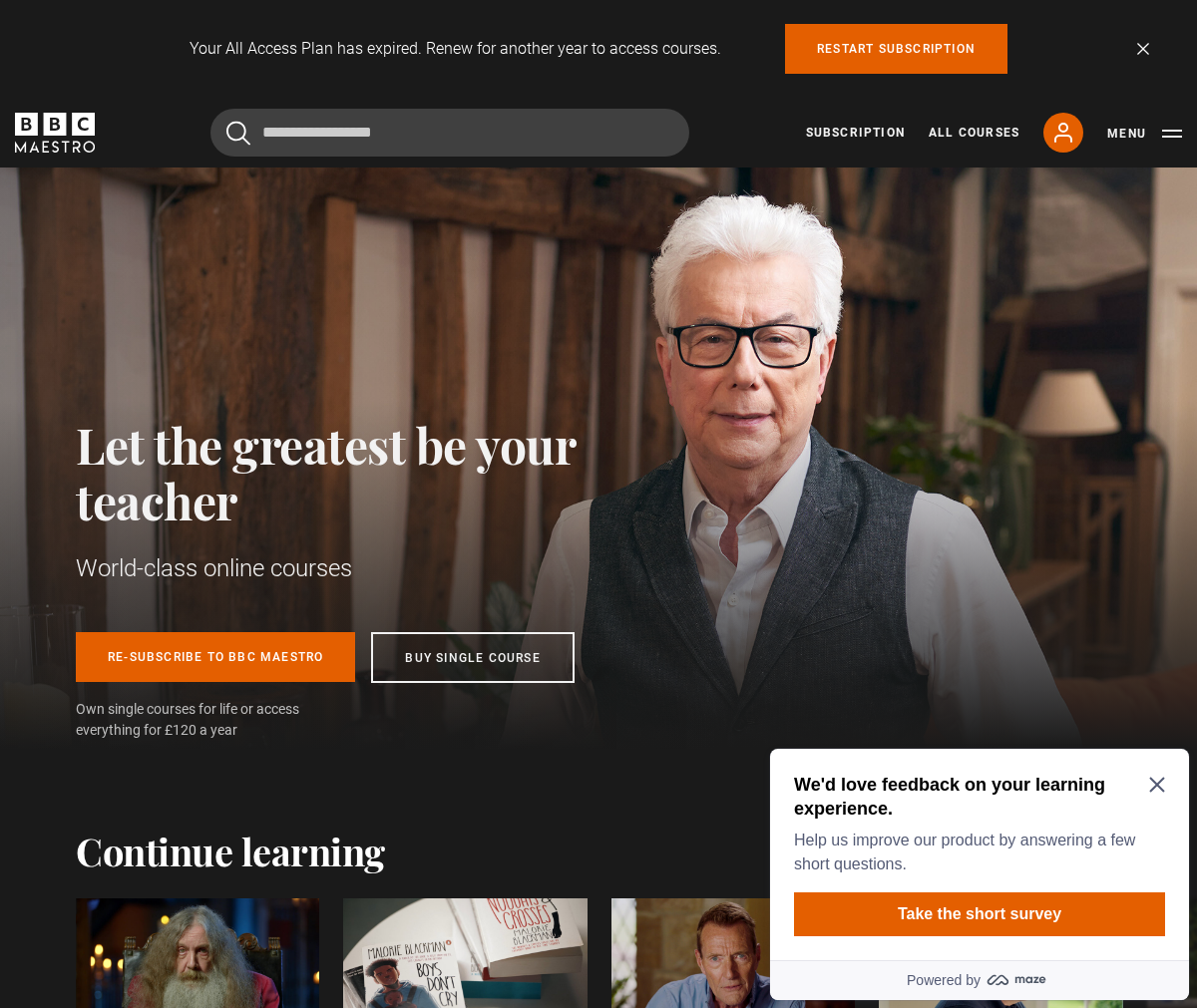 click on "We'd love feedback on your learning experience. Help us improve our product by answering a few short questions. Take the short survey" at bounding box center (980, 854) 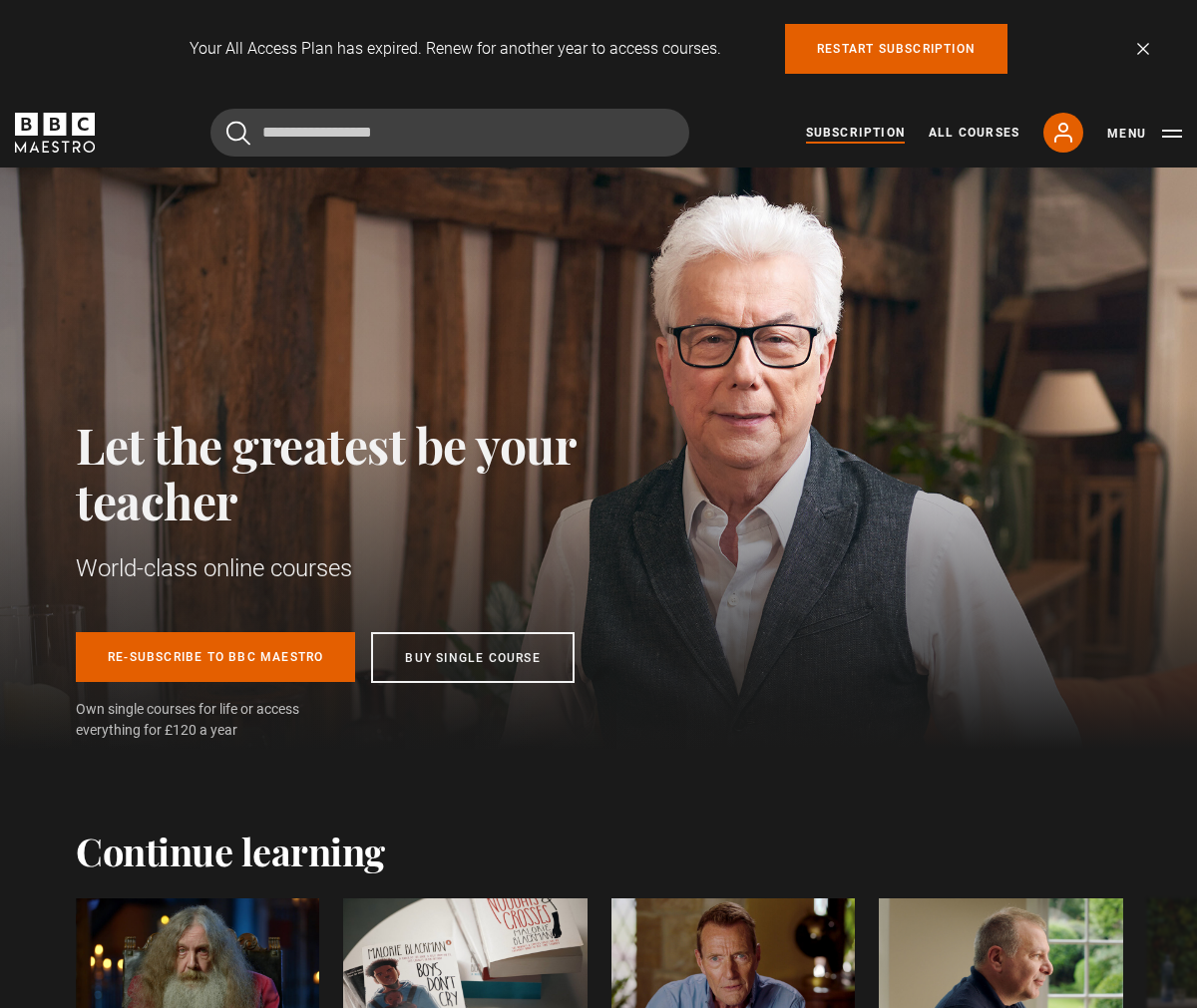 click on "Subscription" at bounding box center (855, 133) 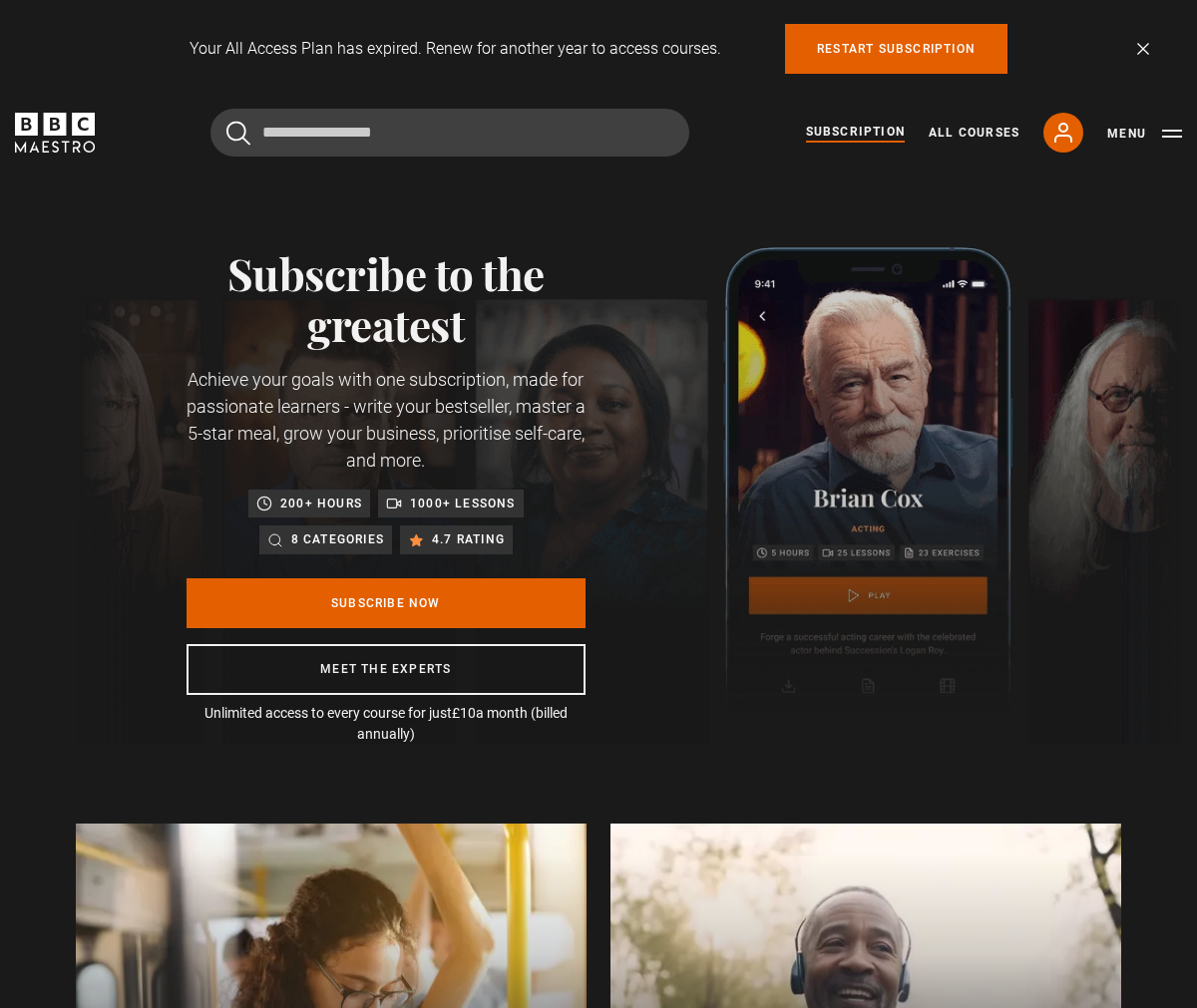 scroll, scrollTop: 0, scrollLeft: 0, axis: both 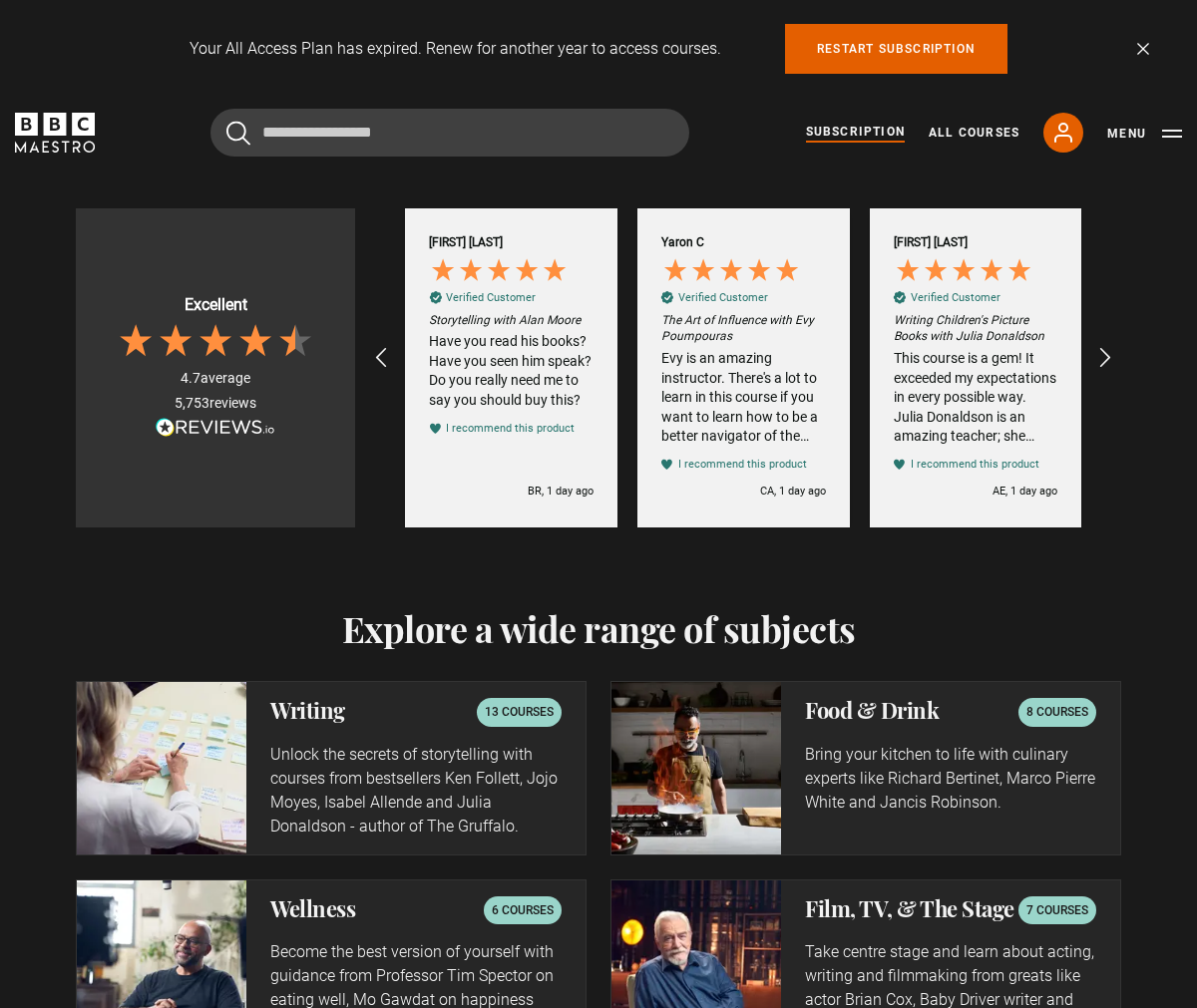 click on "13
courses" at bounding box center [519, 712] 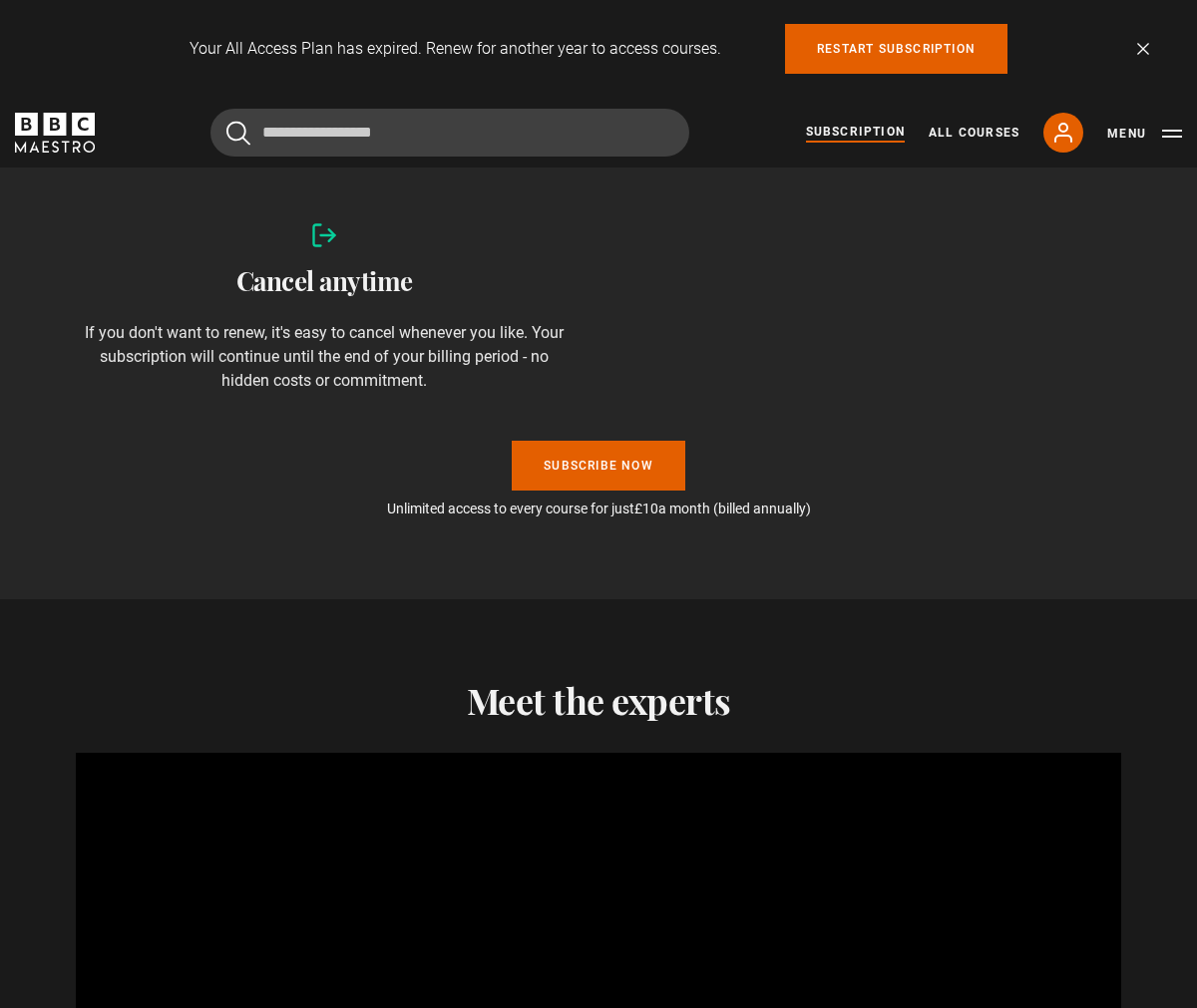 scroll, scrollTop: 2117, scrollLeft: 0, axis: vertical 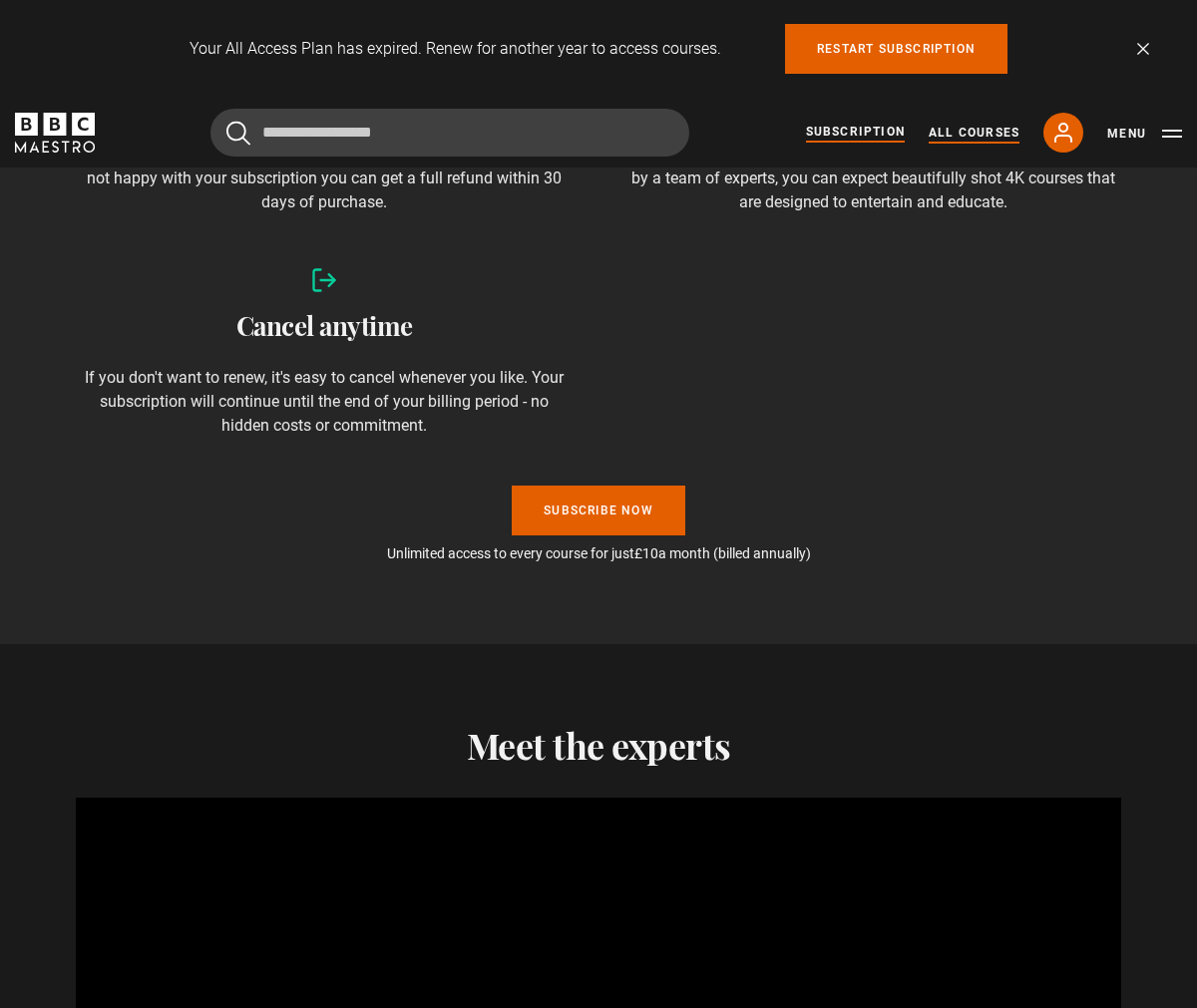 click on "All Courses" at bounding box center (974, 133) 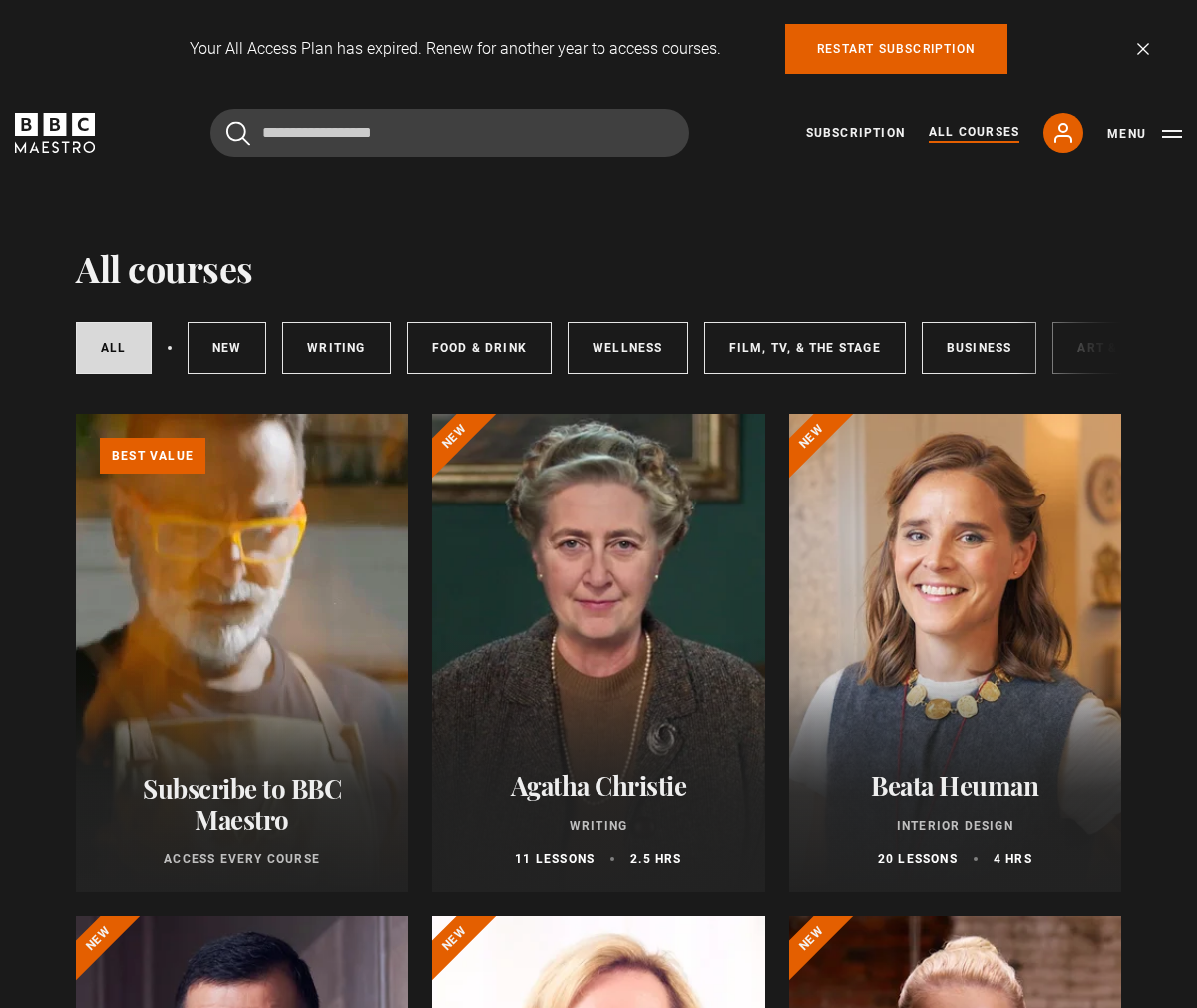 scroll, scrollTop: 0, scrollLeft: 0, axis: both 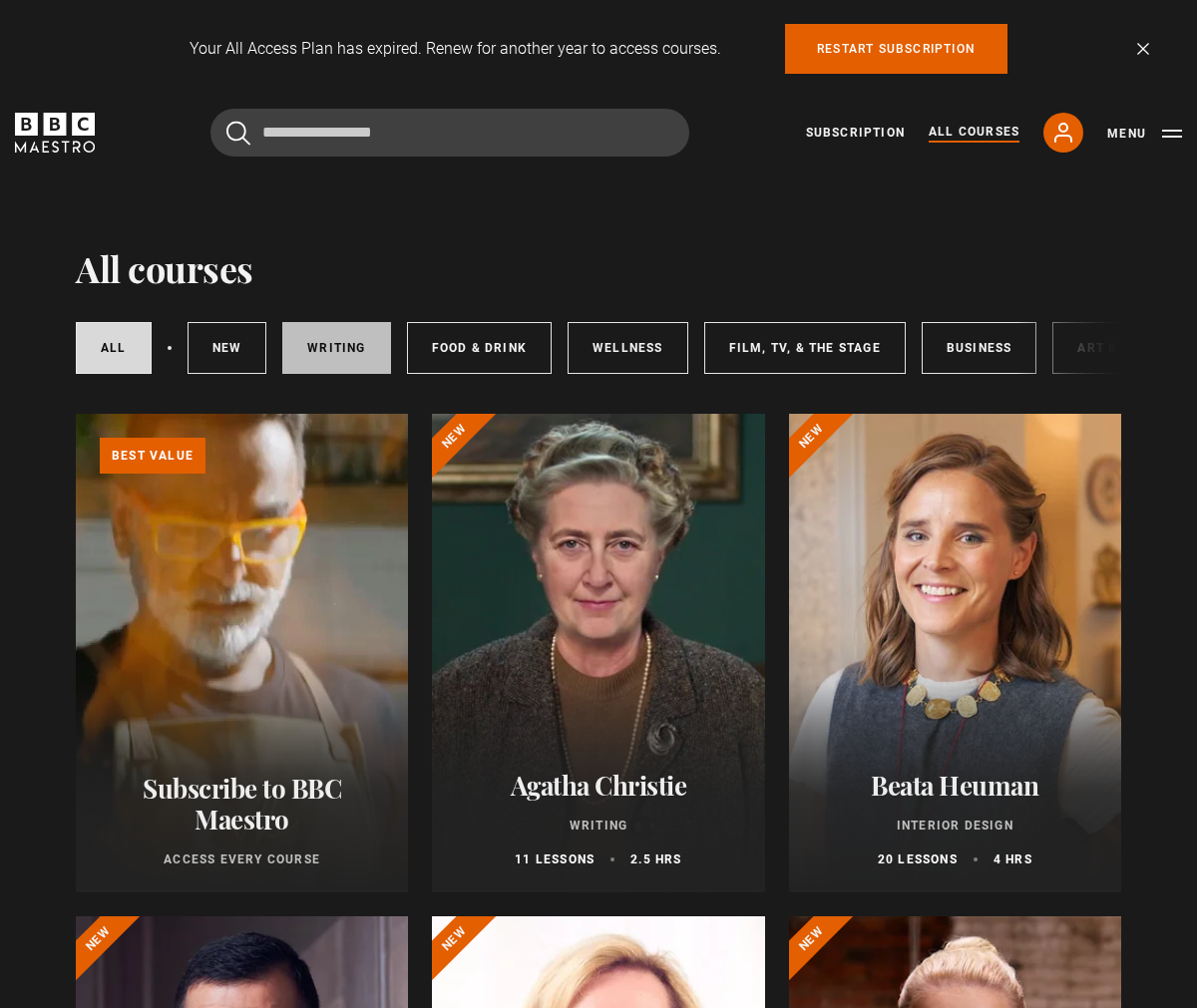 click on "Writing" at bounding box center [336, 348] 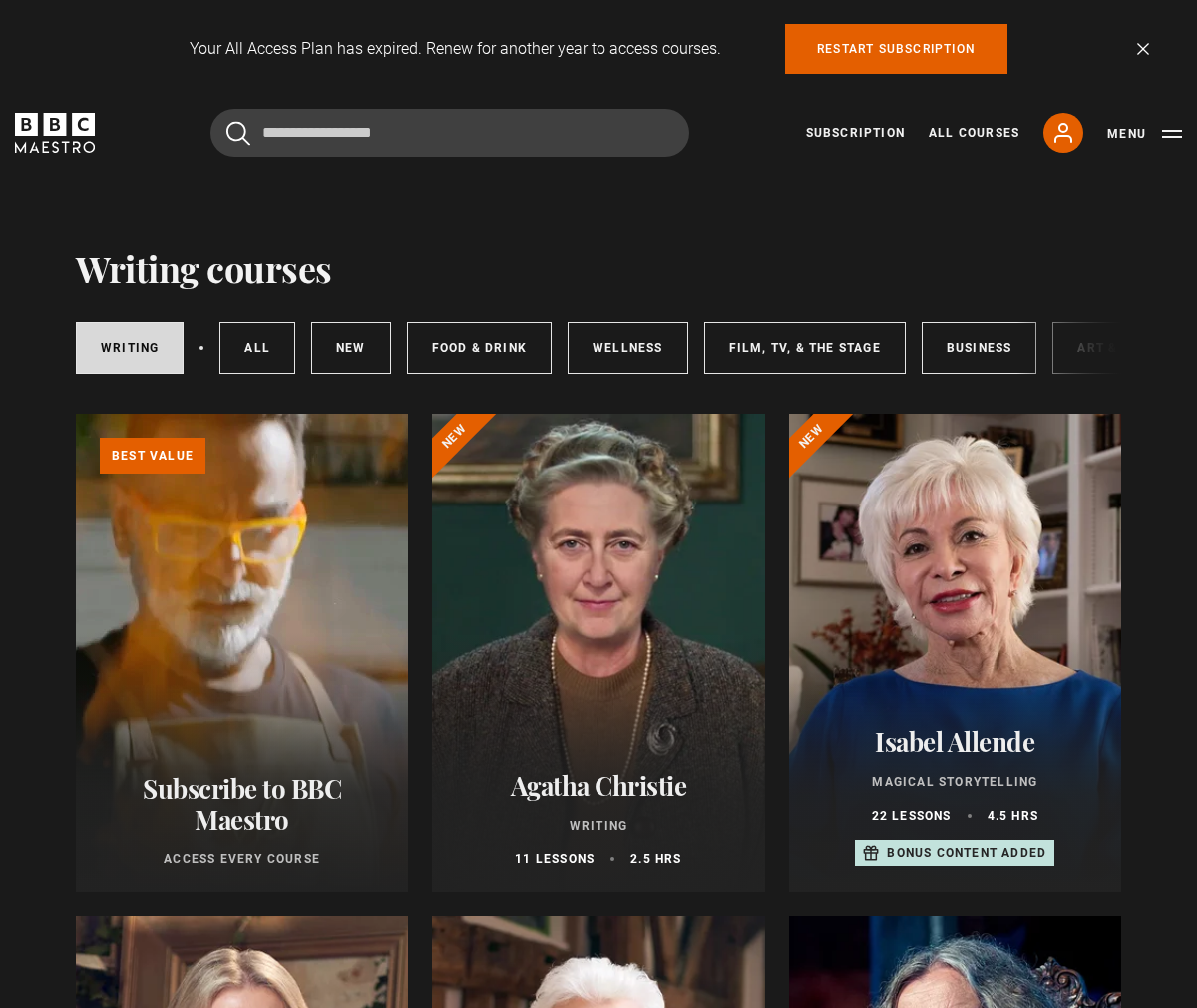 scroll, scrollTop: 0, scrollLeft: 0, axis: both 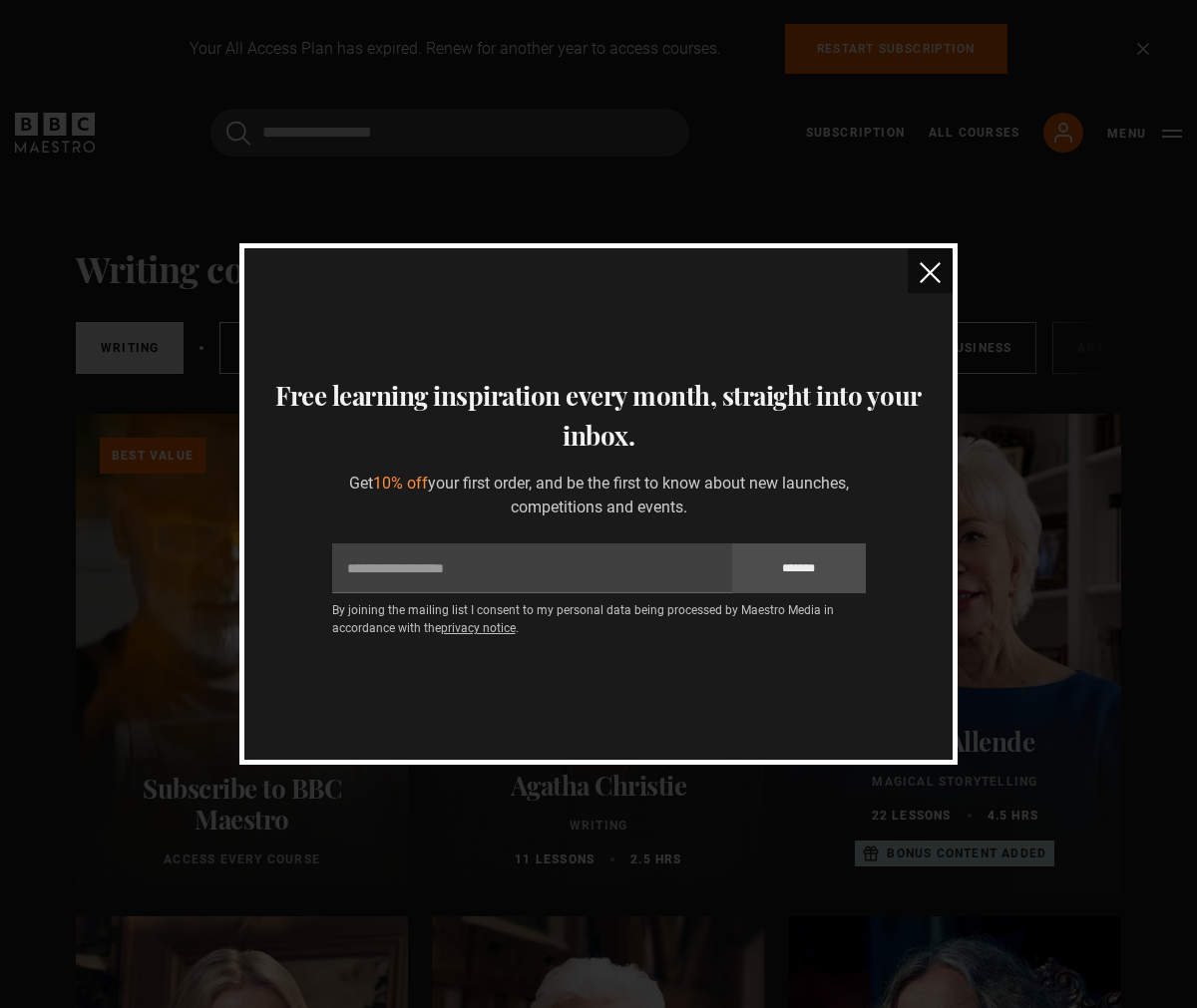 click at bounding box center [930, 272] 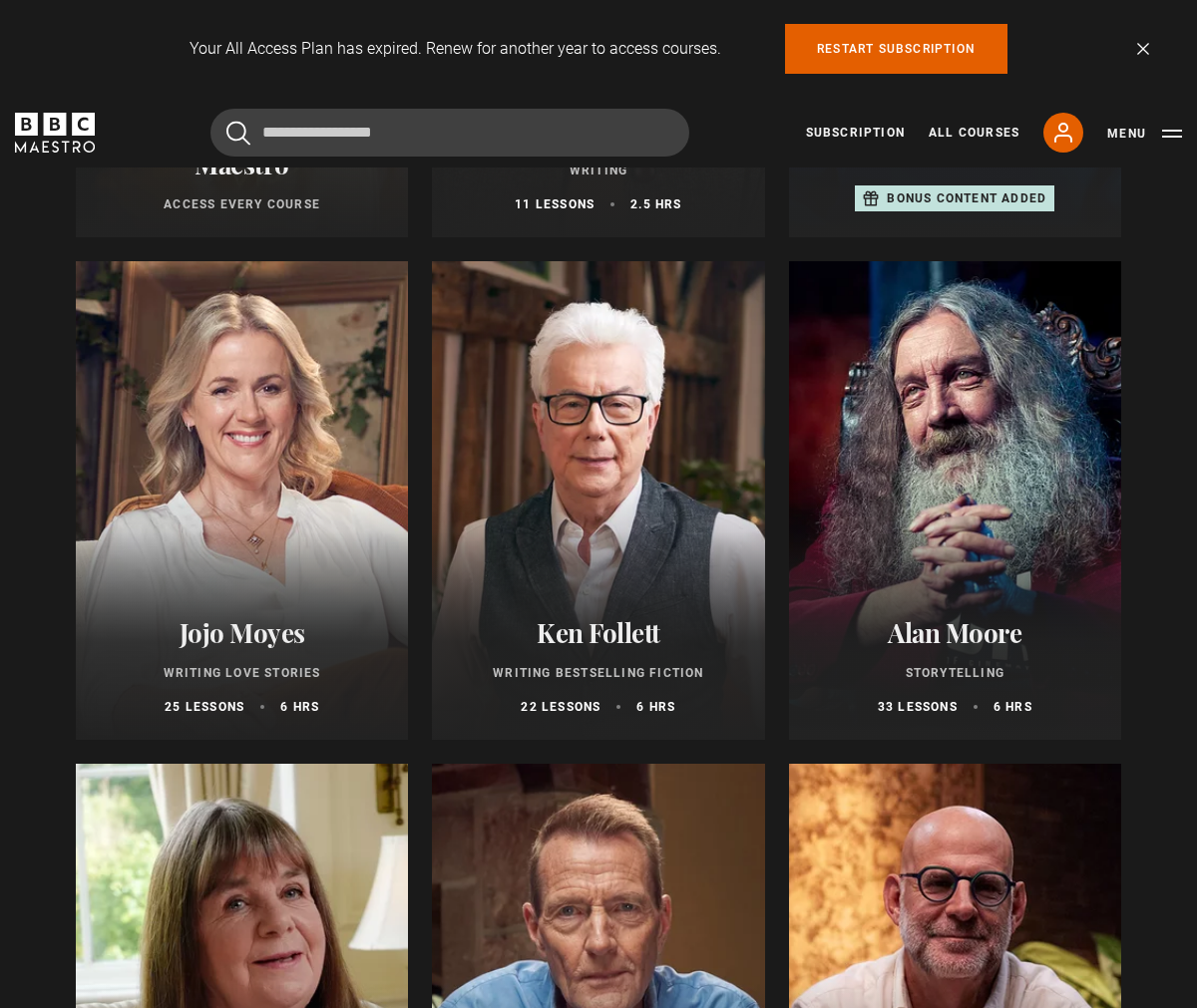 scroll, scrollTop: 679, scrollLeft: 0, axis: vertical 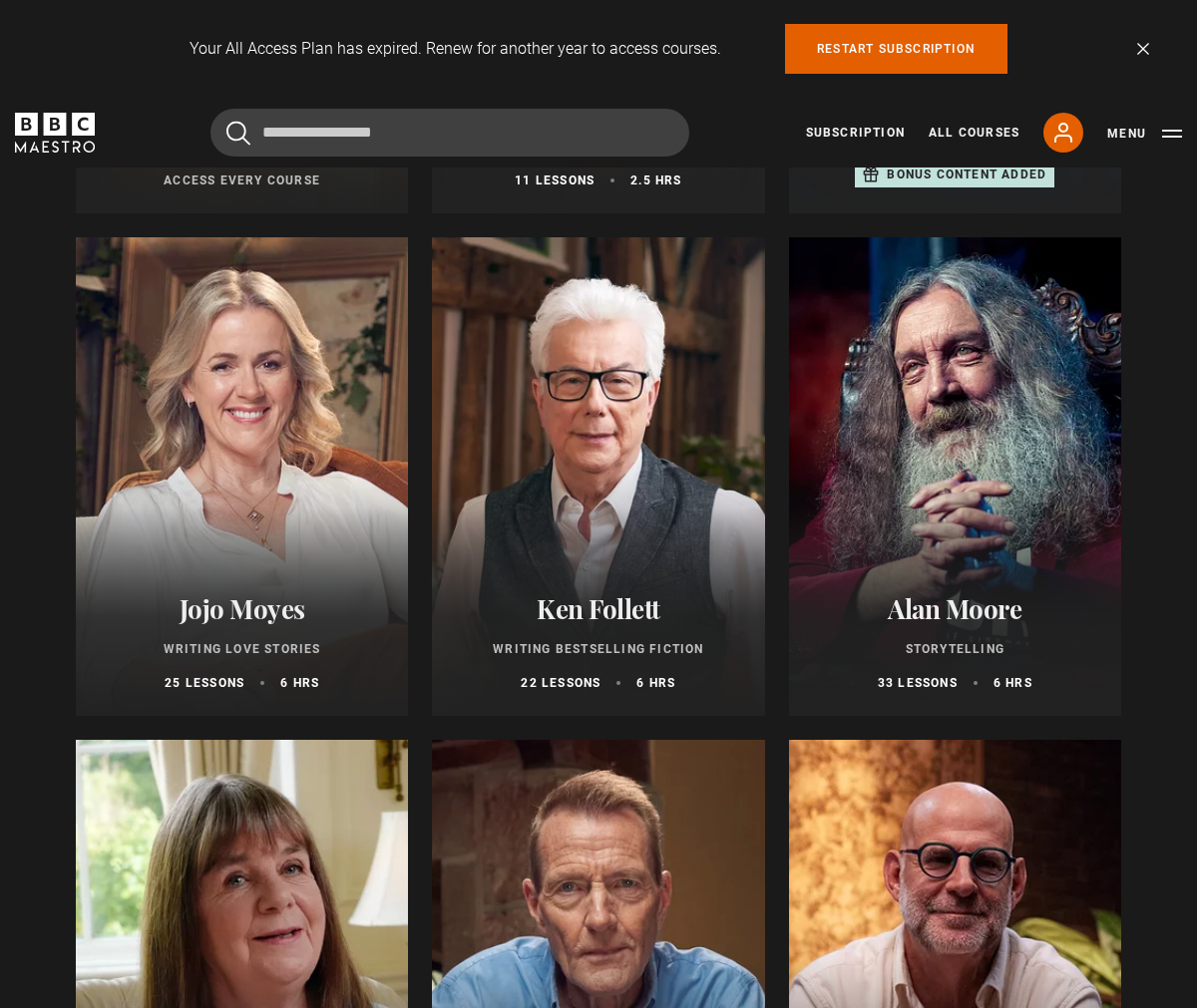 click at bounding box center [955, 477] 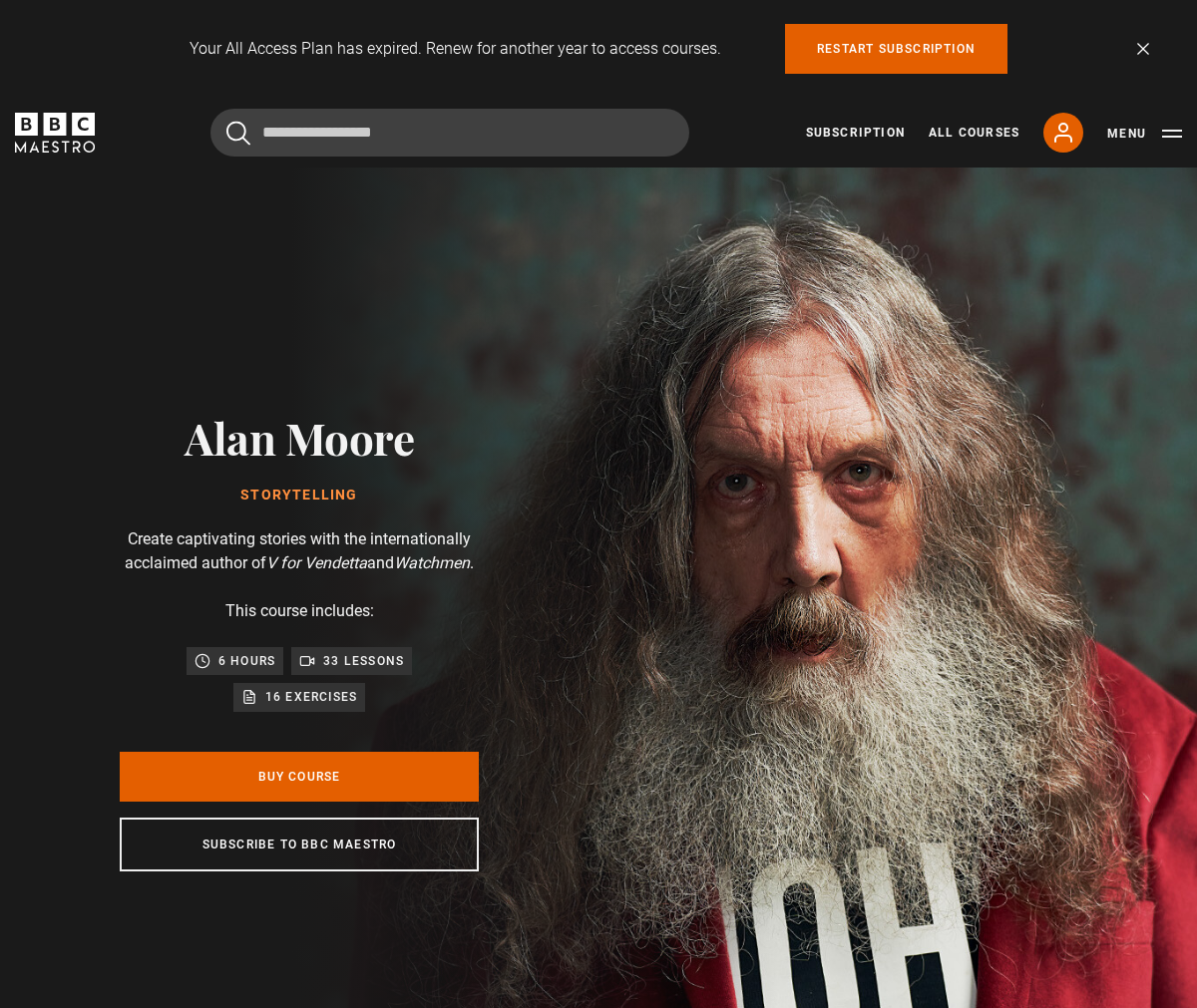 scroll, scrollTop: 0, scrollLeft: 0, axis: both 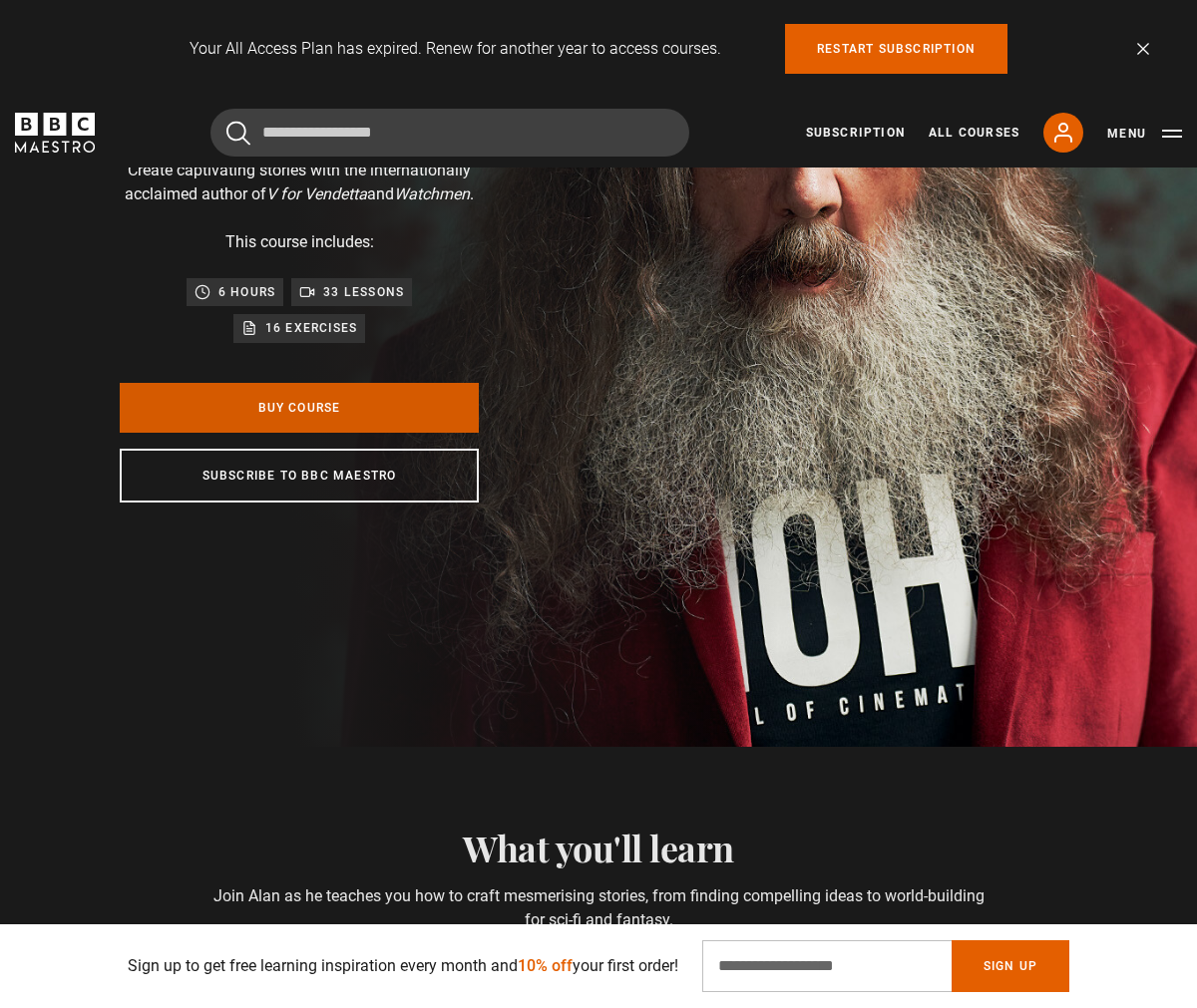 click on "Buy Course" at bounding box center [299, 408] 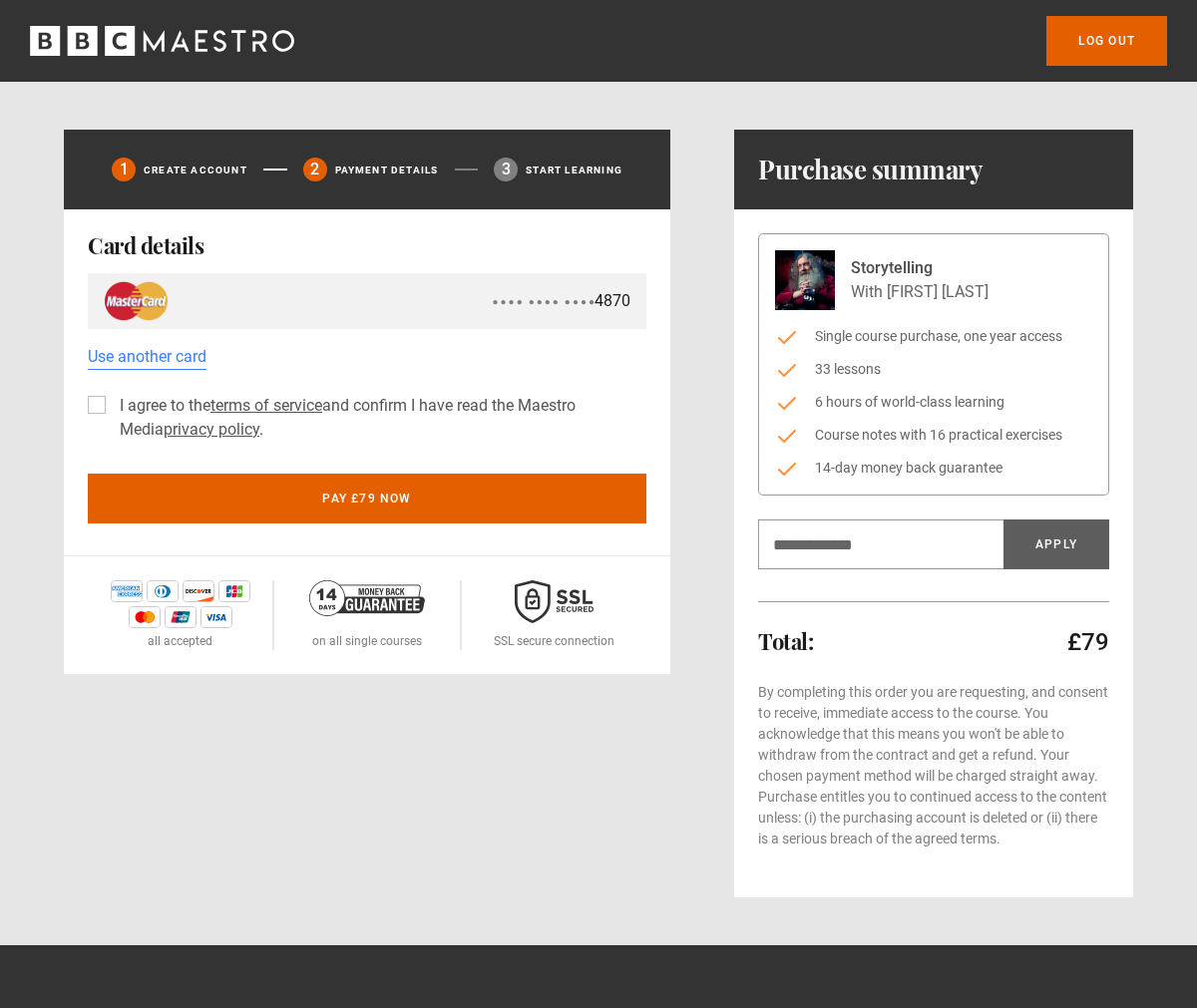 scroll, scrollTop: 0, scrollLeft: 0, axis: both 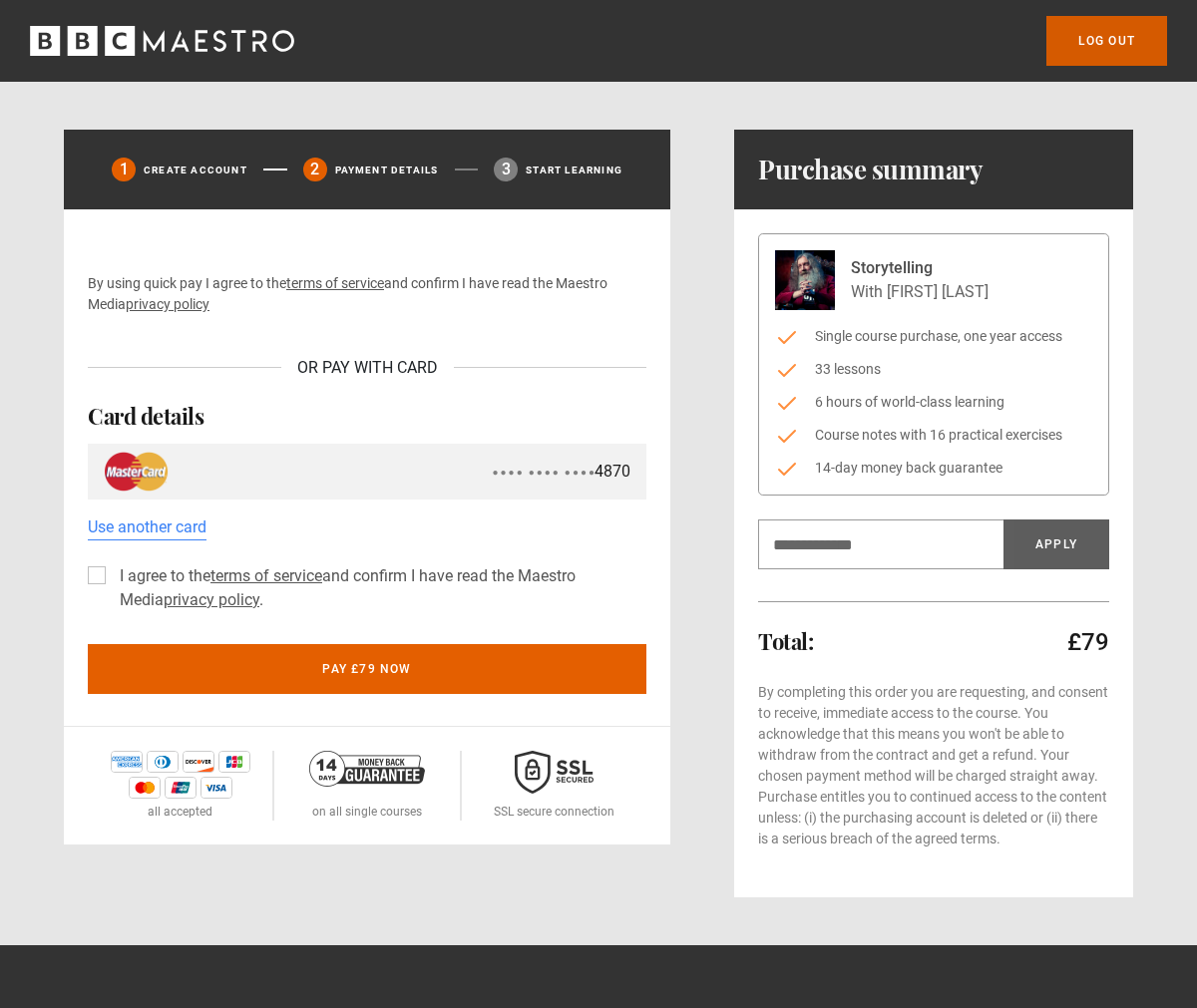 click on "Log out" at bounding box center [1106, 41] 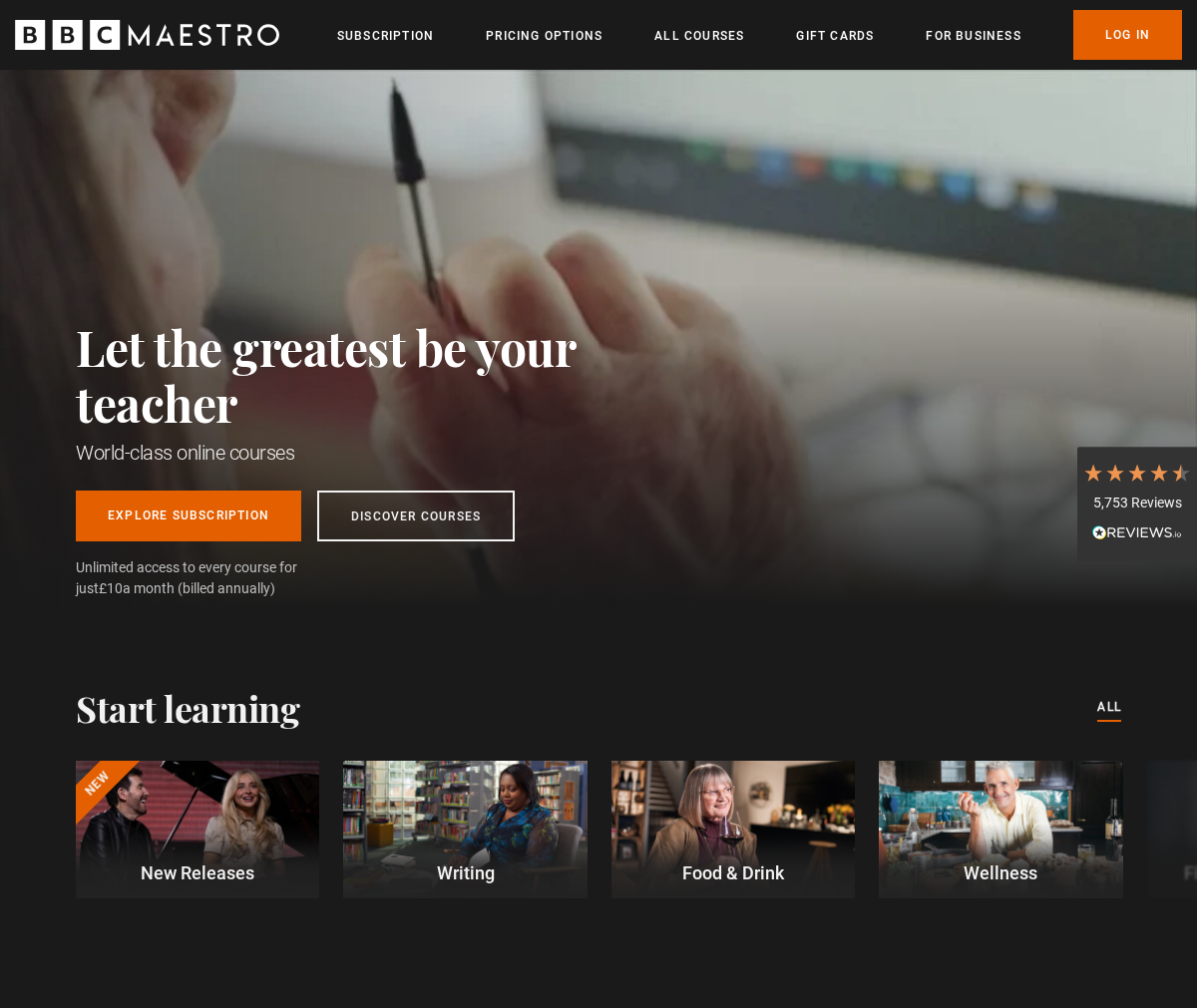 scroll, scrollTop: 0, scrollLeft: 0, axis: both 